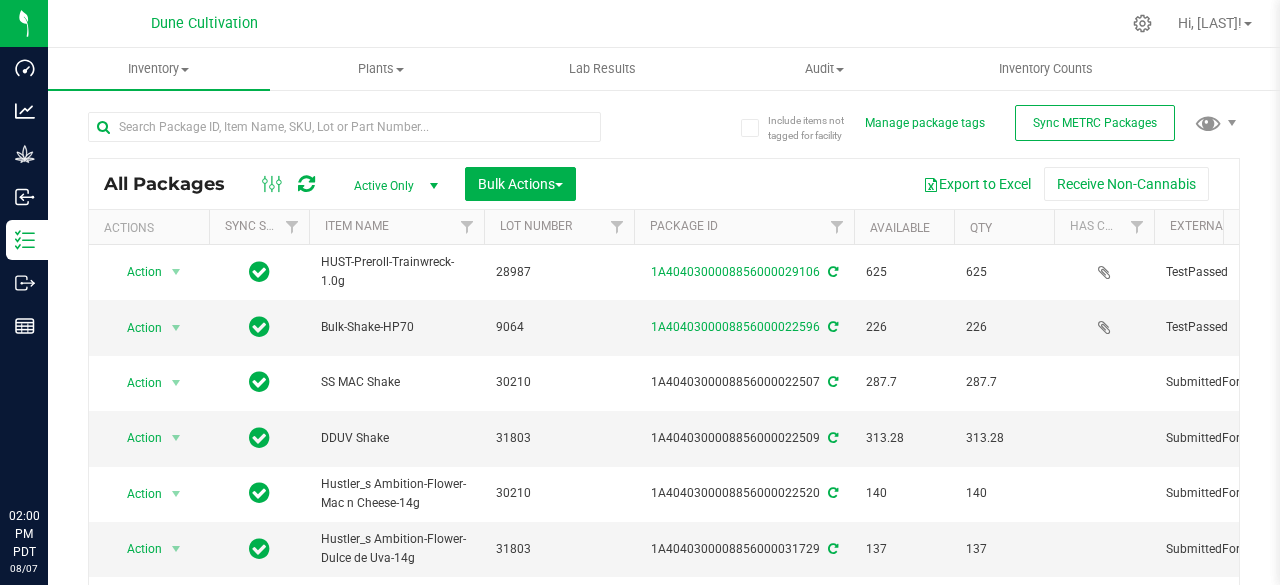 scroll, scrollTop: 0, scrollLeft: 0, axis: both 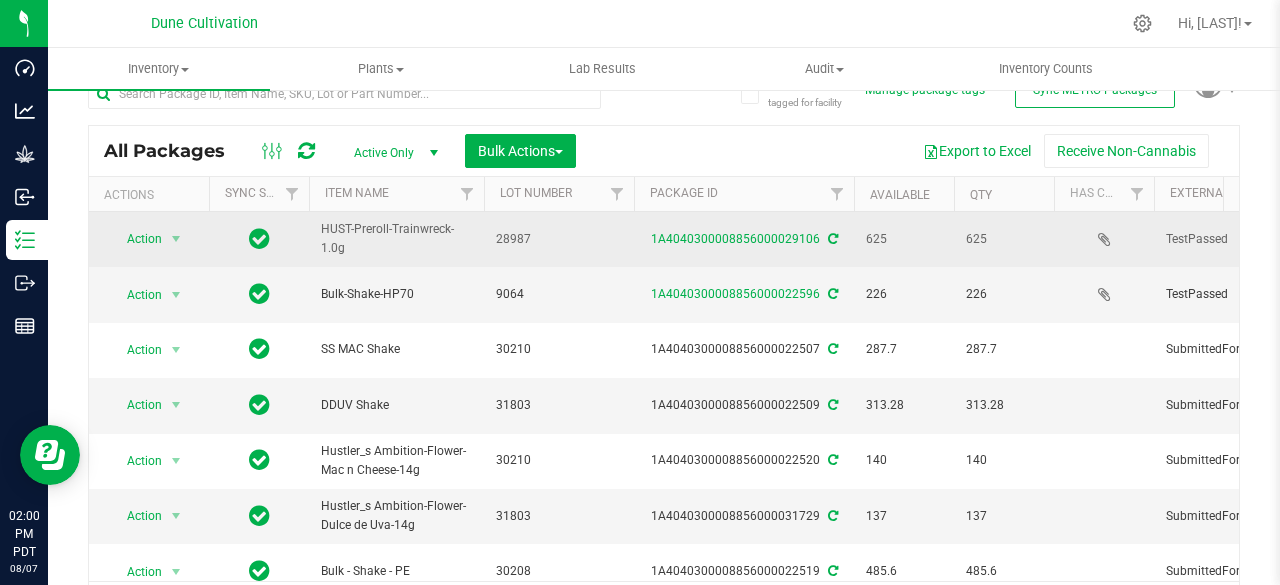 click on "Action" at bounding box center (136, 239) 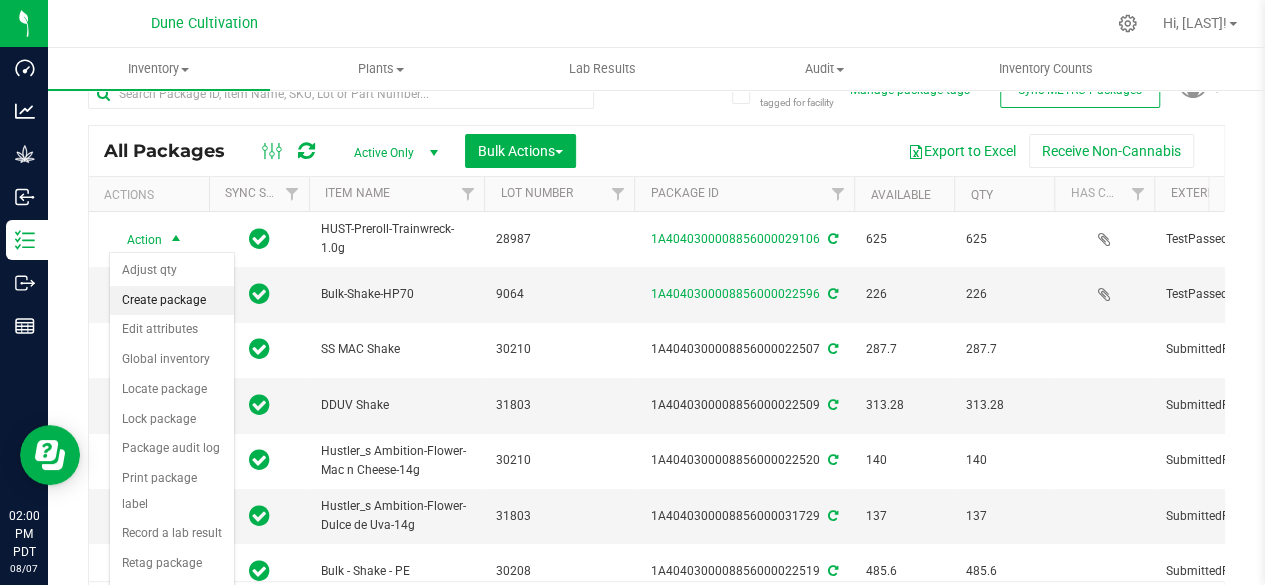 click on "Create package" at bounding box center (172, 301) 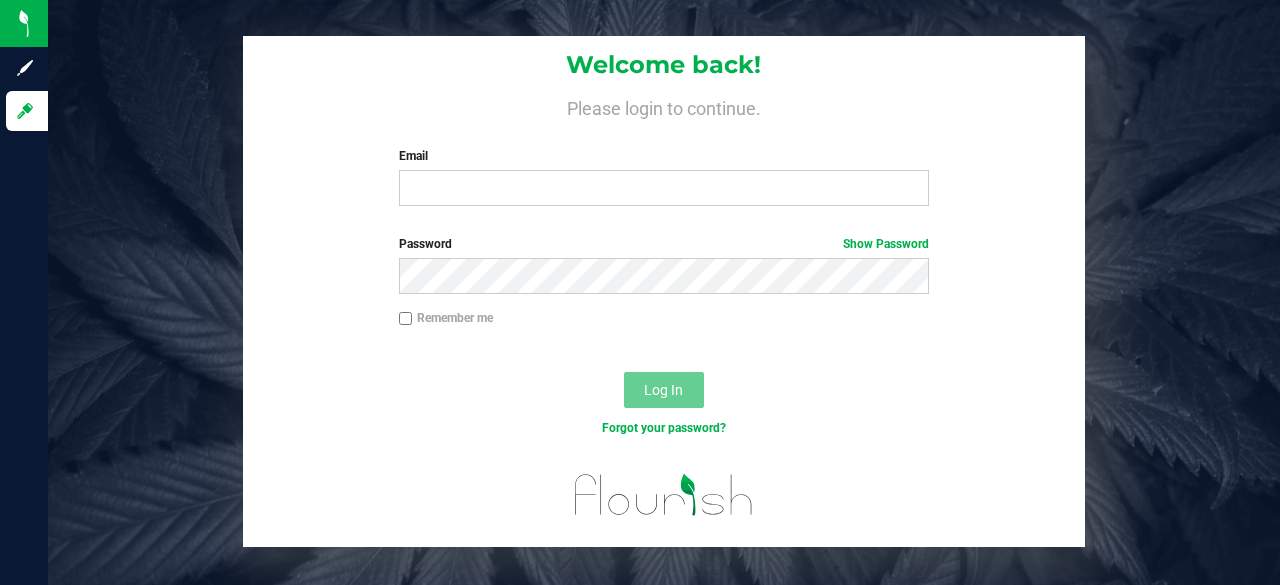 scroll, scrollTop: 0, scrollLeft: 0, axis: both 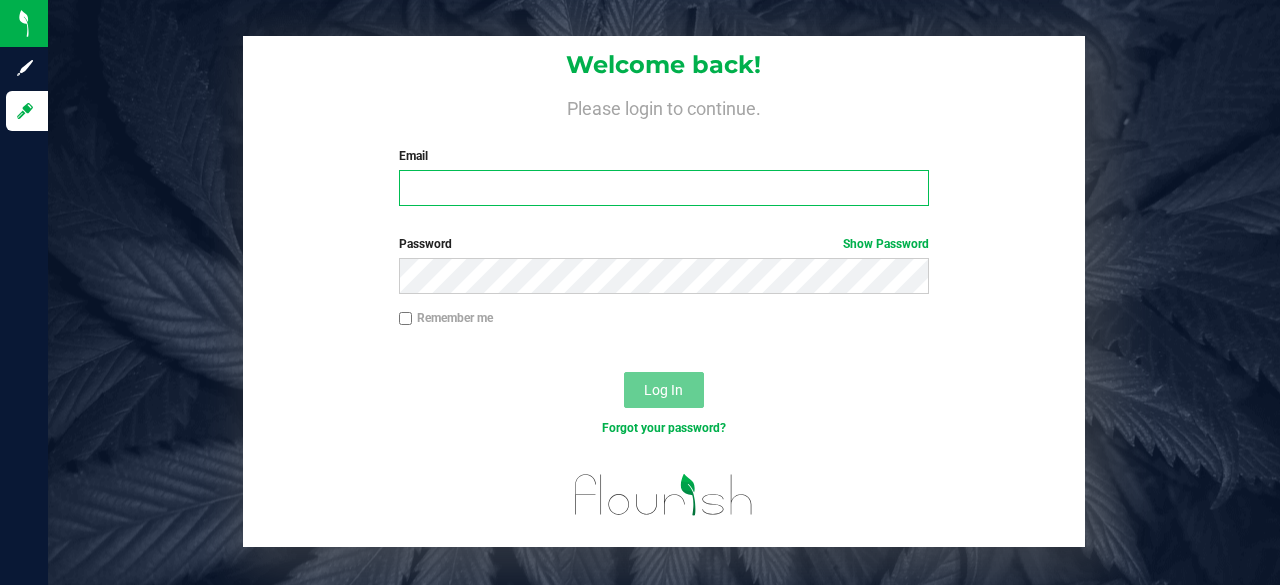 click on "Email" at bounding box center (664, 188) 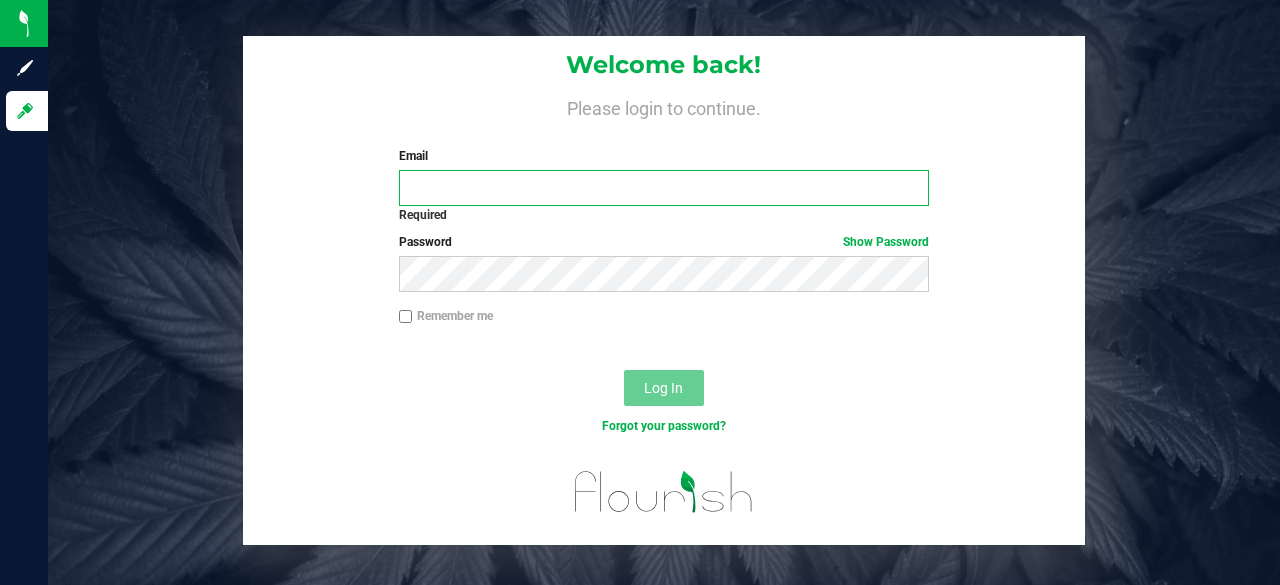click on "Email" at bounding box center (664, 188) 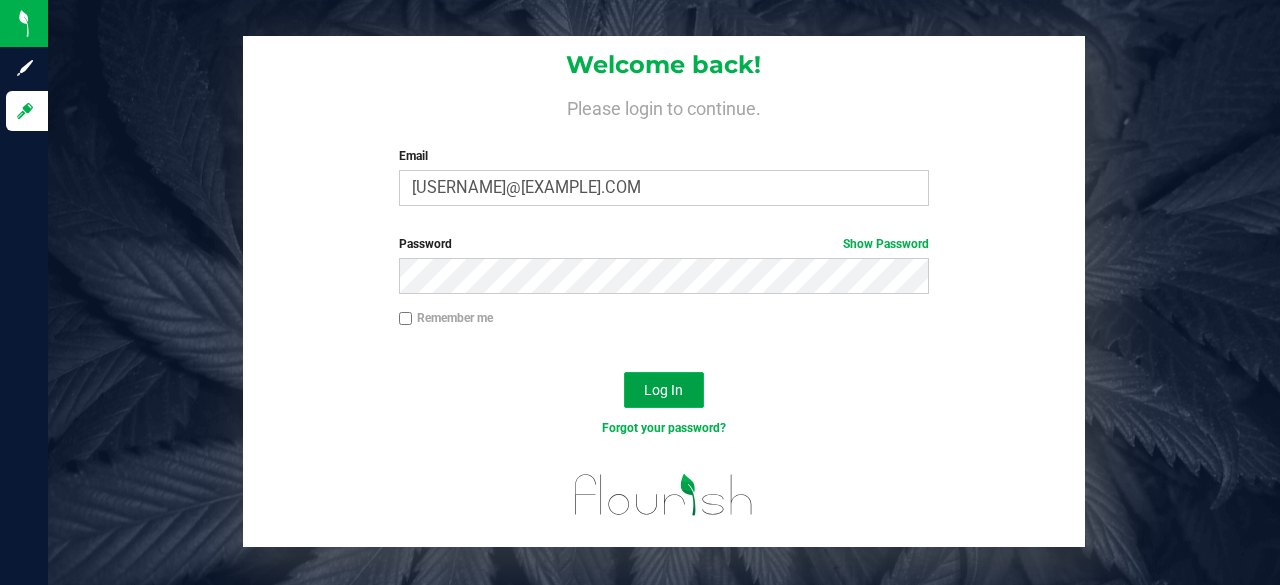 click on "Log In" at bounding box center [663, 390] 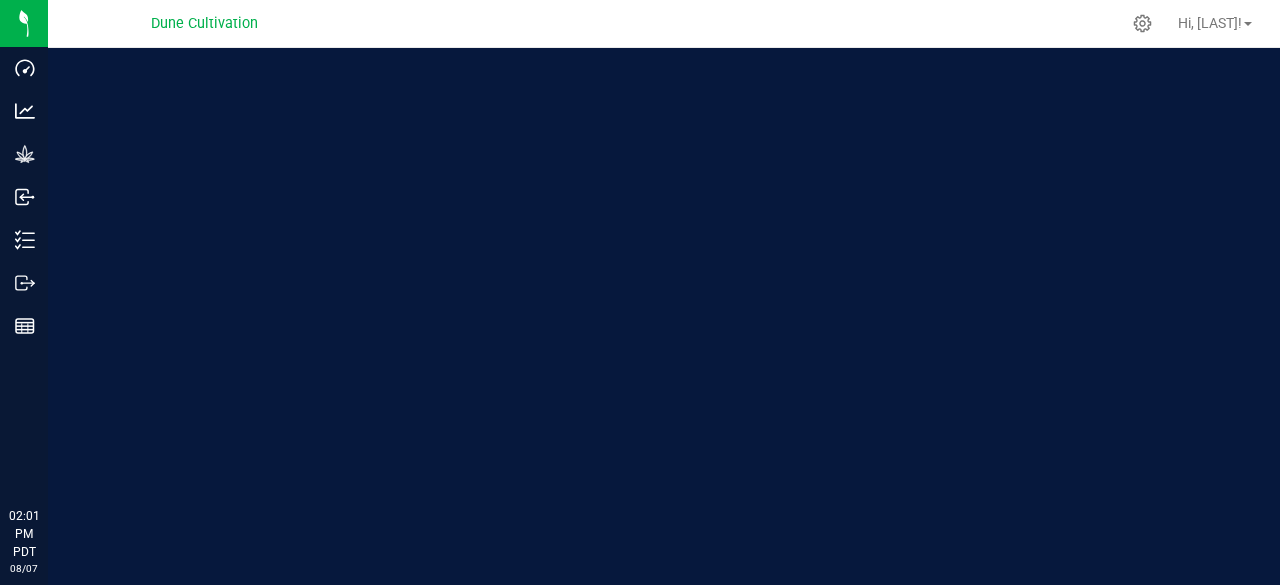 scroll, scrollTop: 0, scrollLeft: 0, axis: both 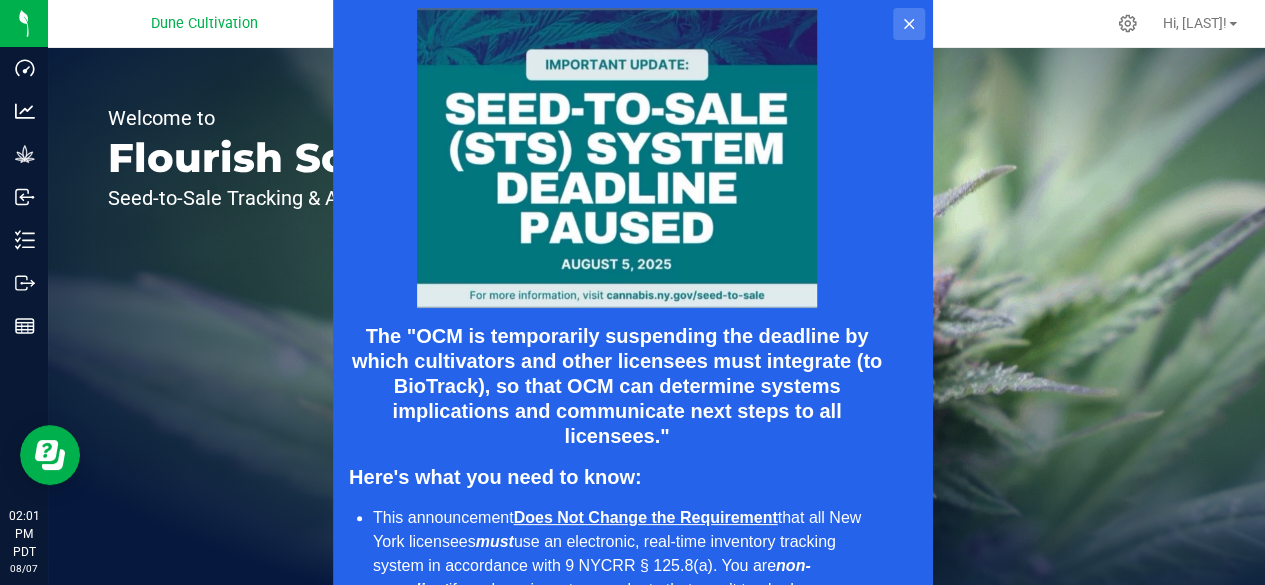 click at bounding box center (908, 24) 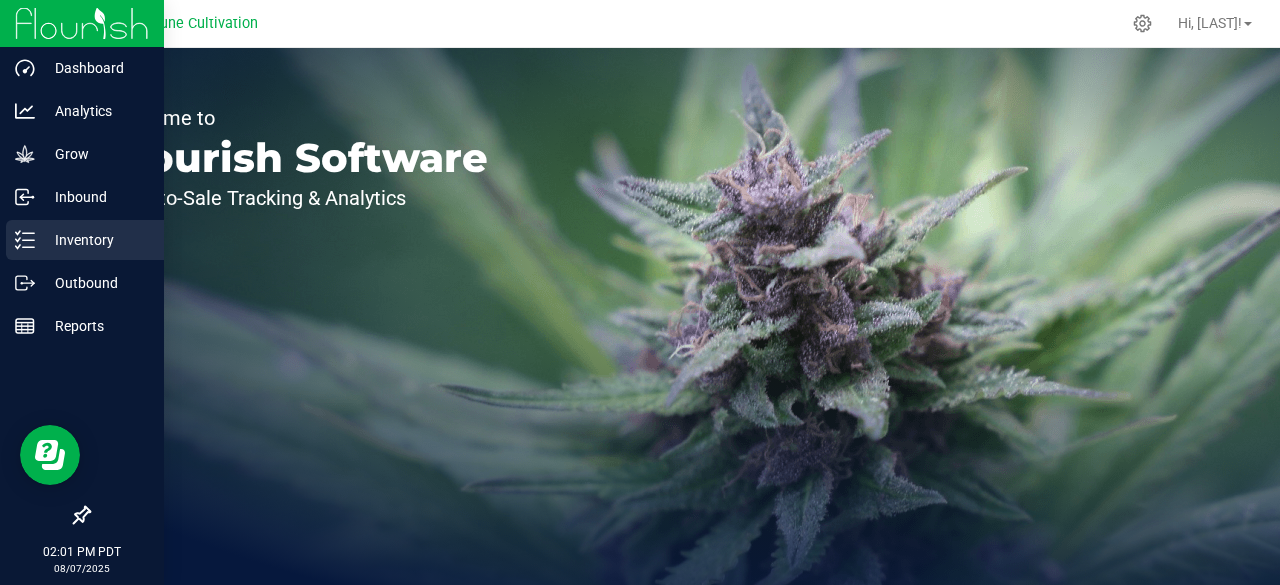 click on "Inventory" at bounding box center [95, 240] 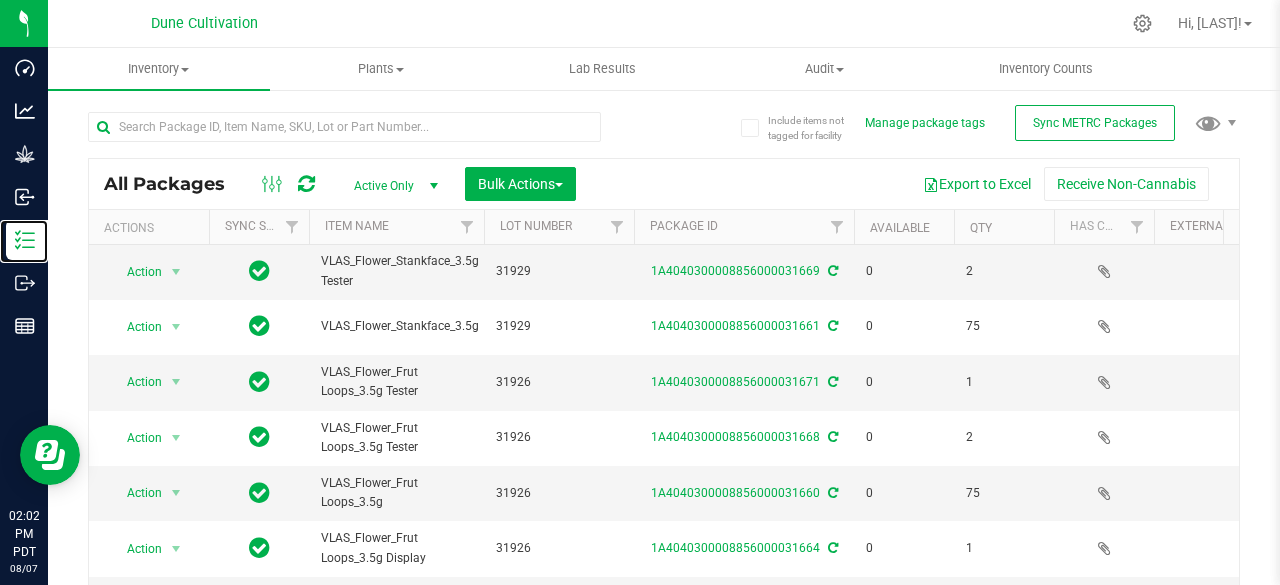scroll, scrollTop: 728, scrollLeft: 0, axis: vertical 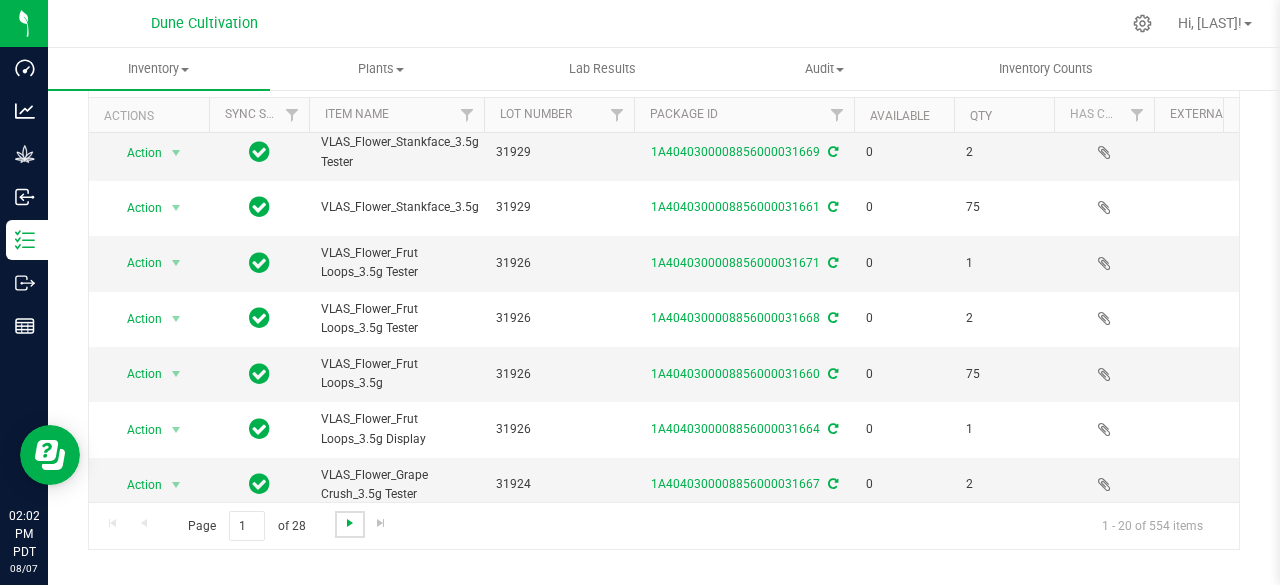 click at bounding box center [350, 523] 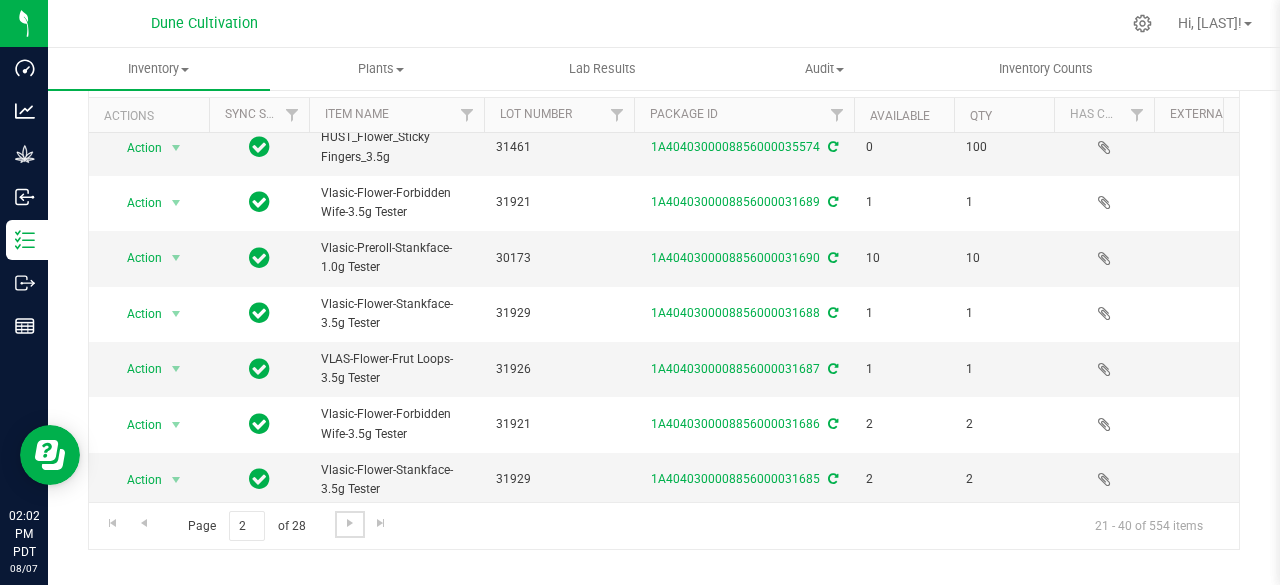 scroll, scrollTop: 746, scrollLeft: 0, axis: vertical 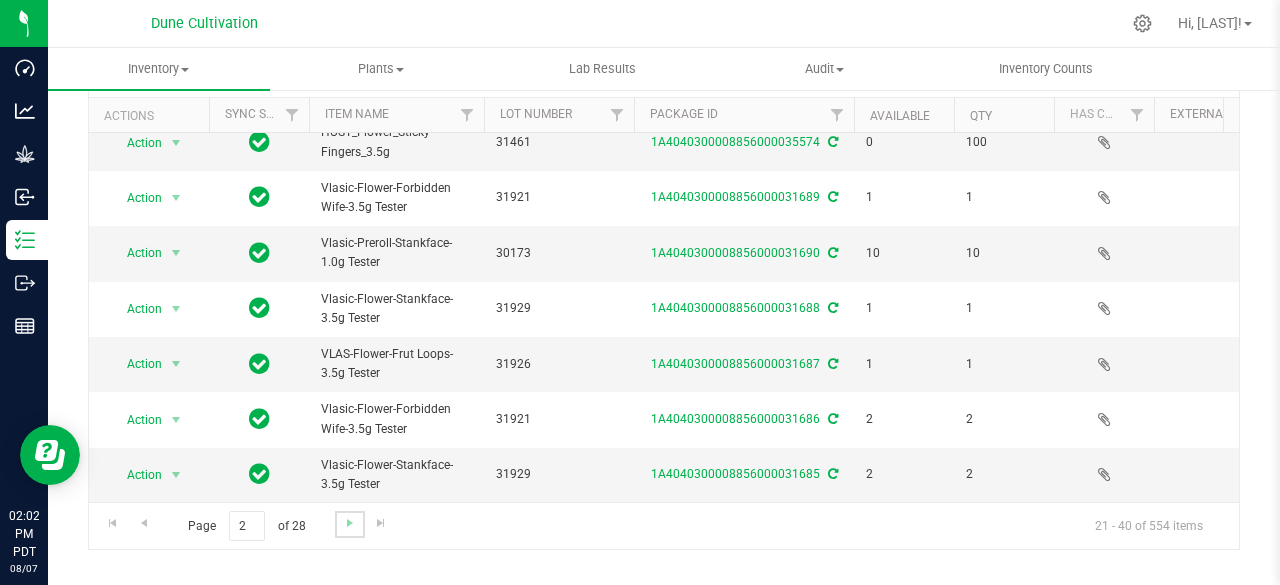click at bounding box center (349, 524) 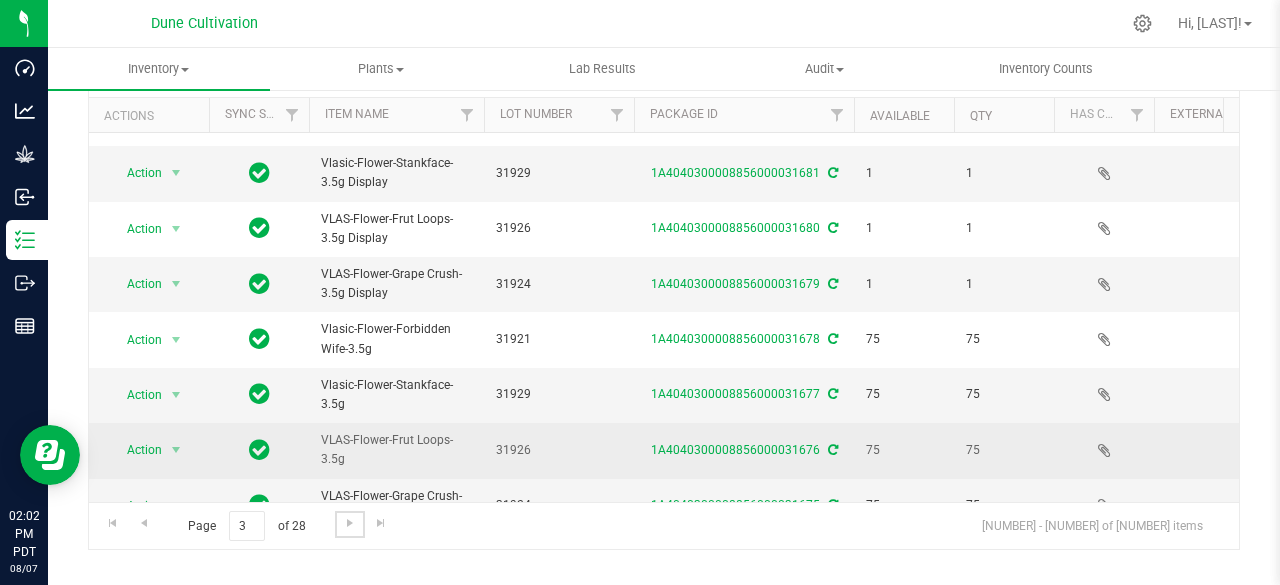 scroll, scrollTop: 0, scrollLeft: 0, axis: both 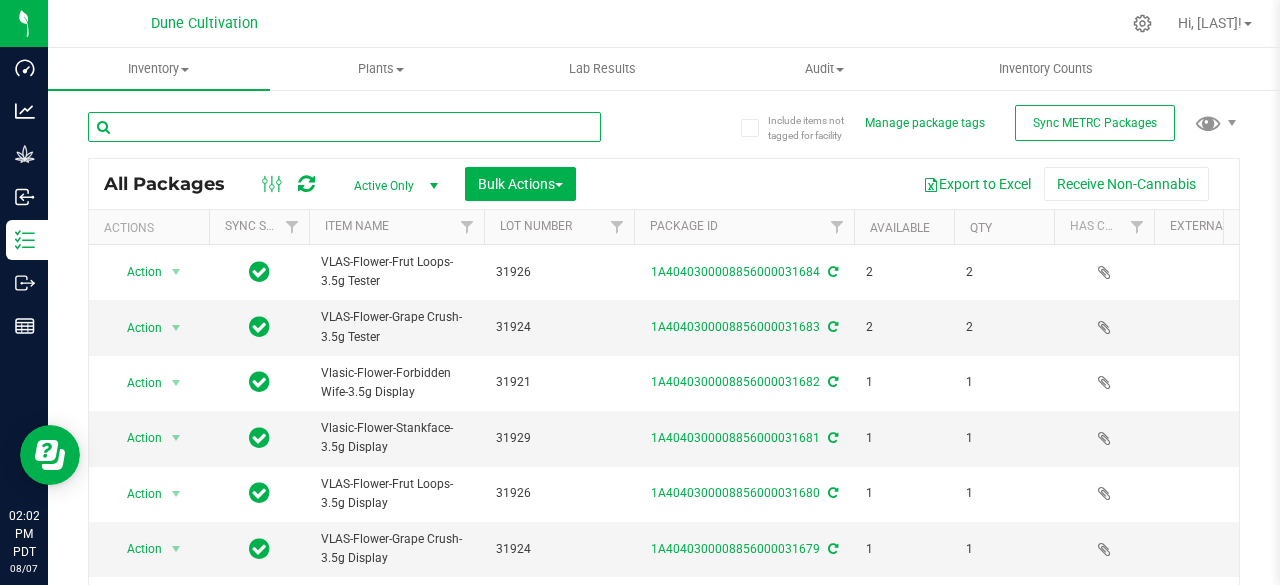 click at bounding box center [344, 127] 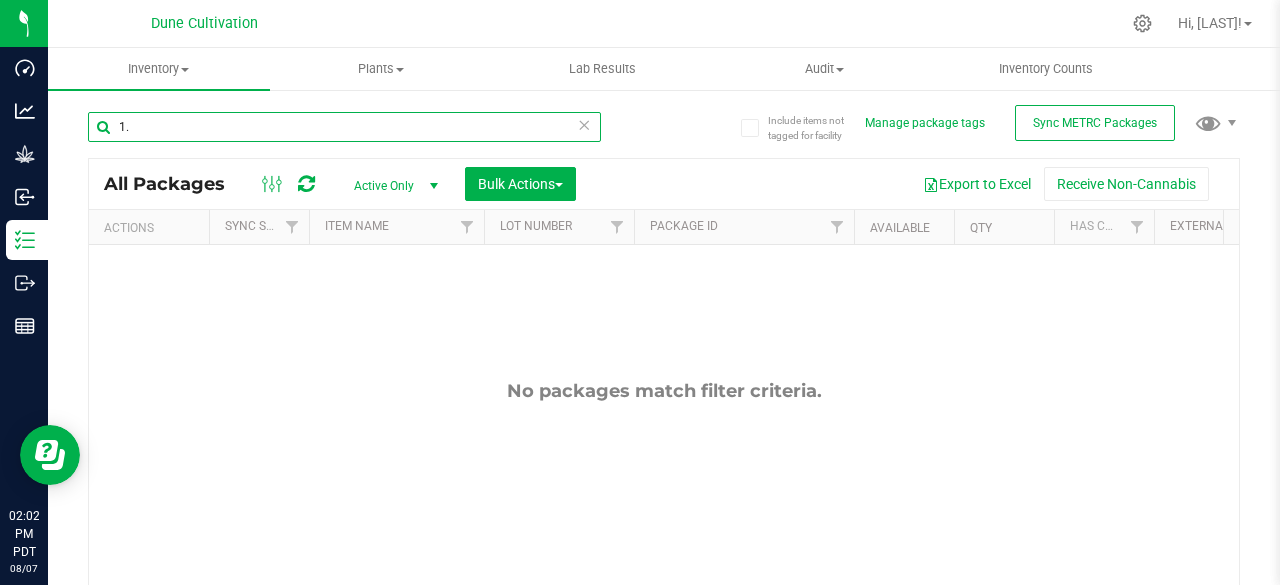 type on "1" 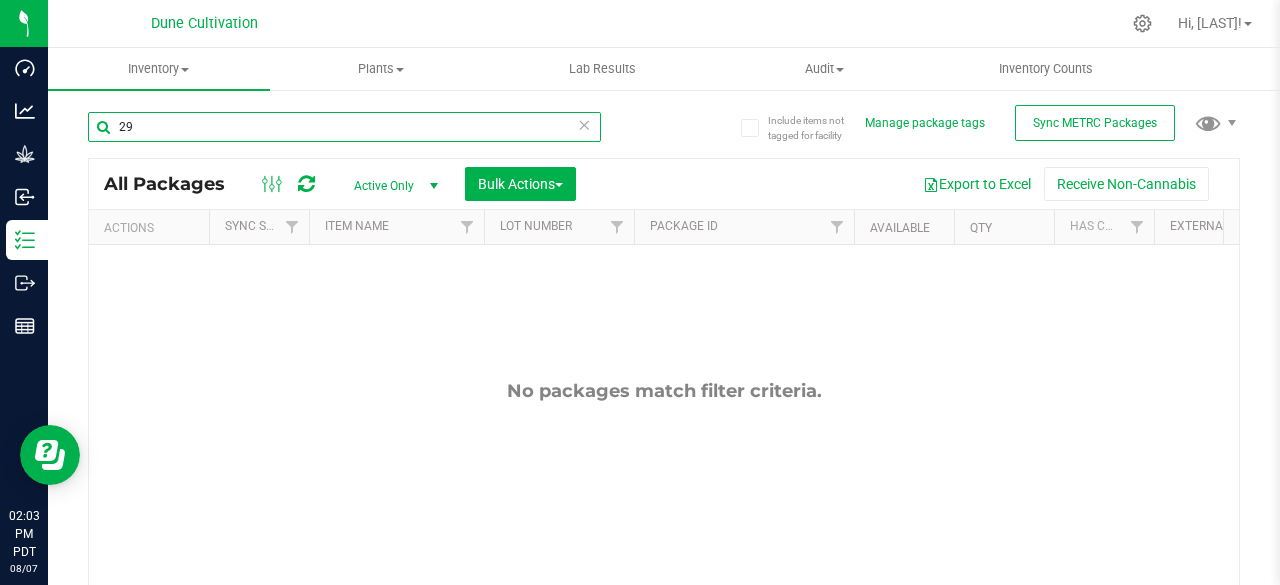 type on "2" 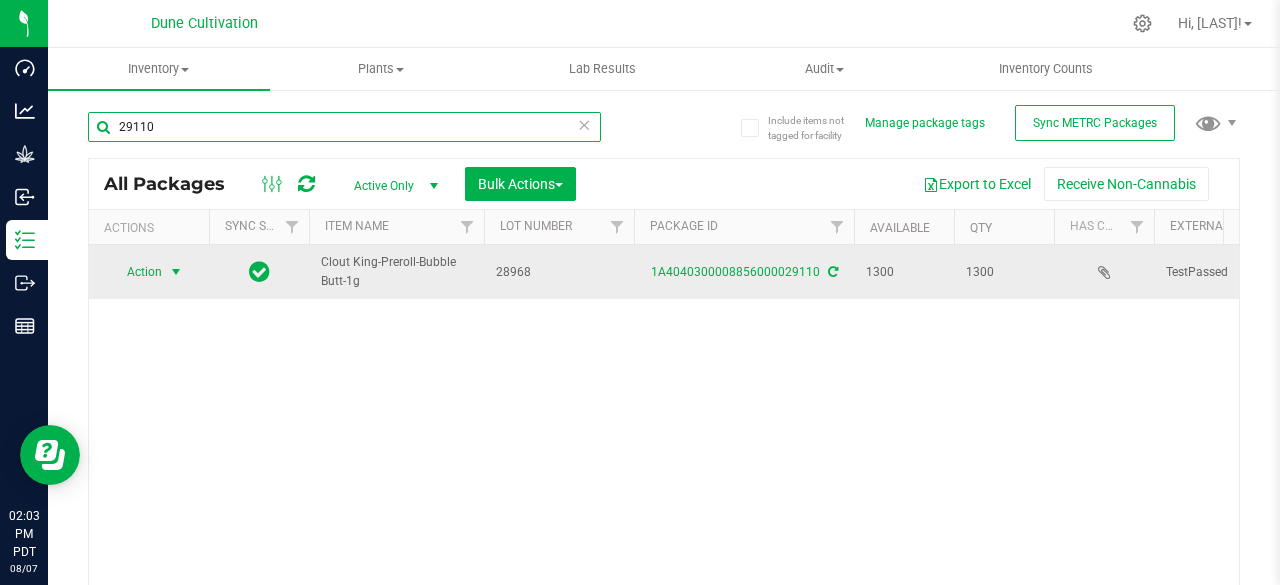 type on "29110" 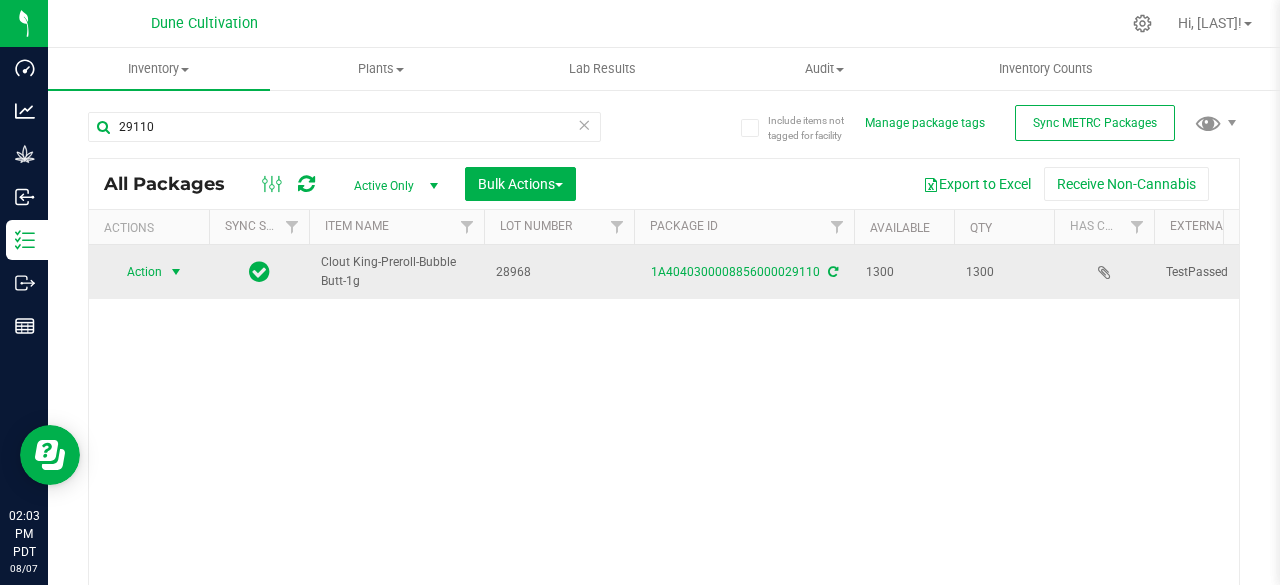 click on "Action" at bounding box center (136, 272) 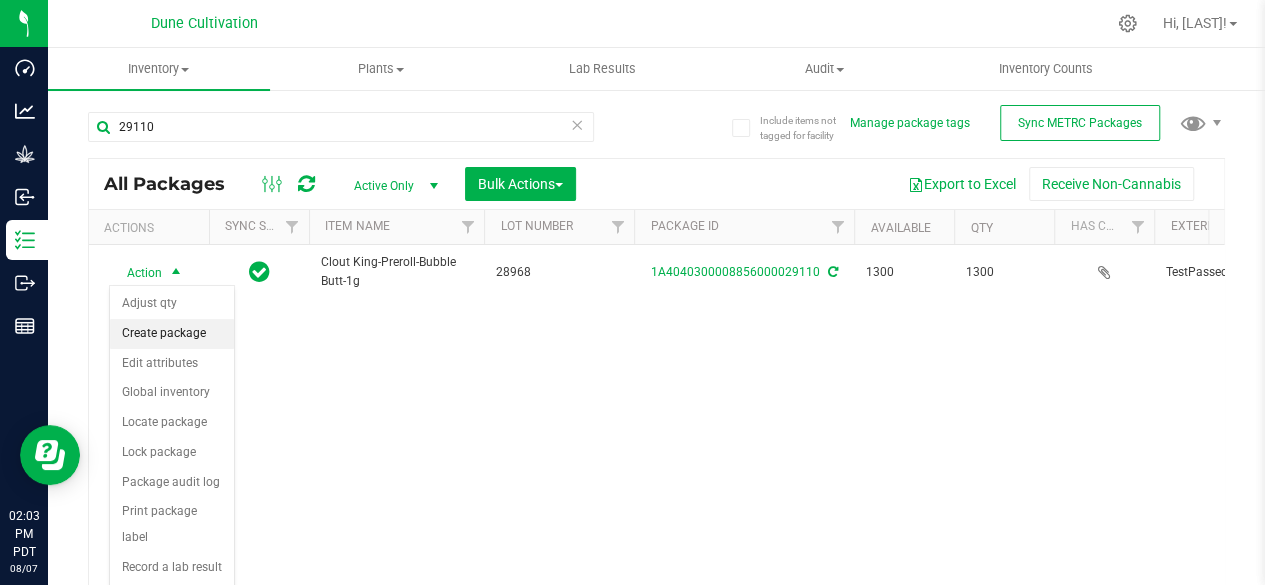 click on "Create package" at bounding box center (172, 334) 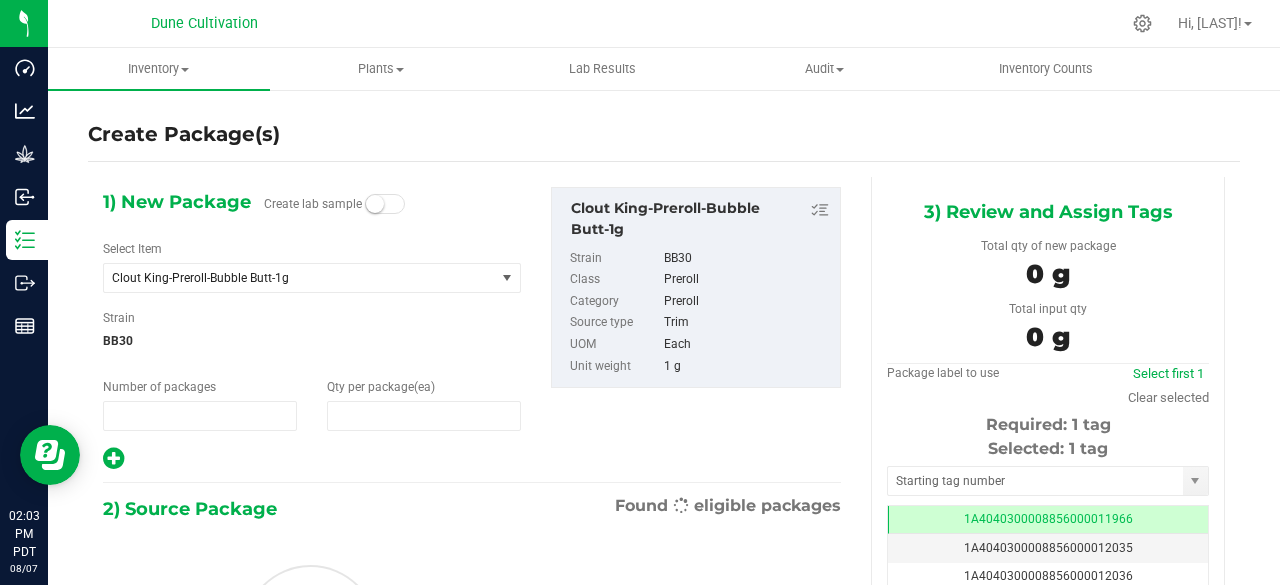 type on "1" 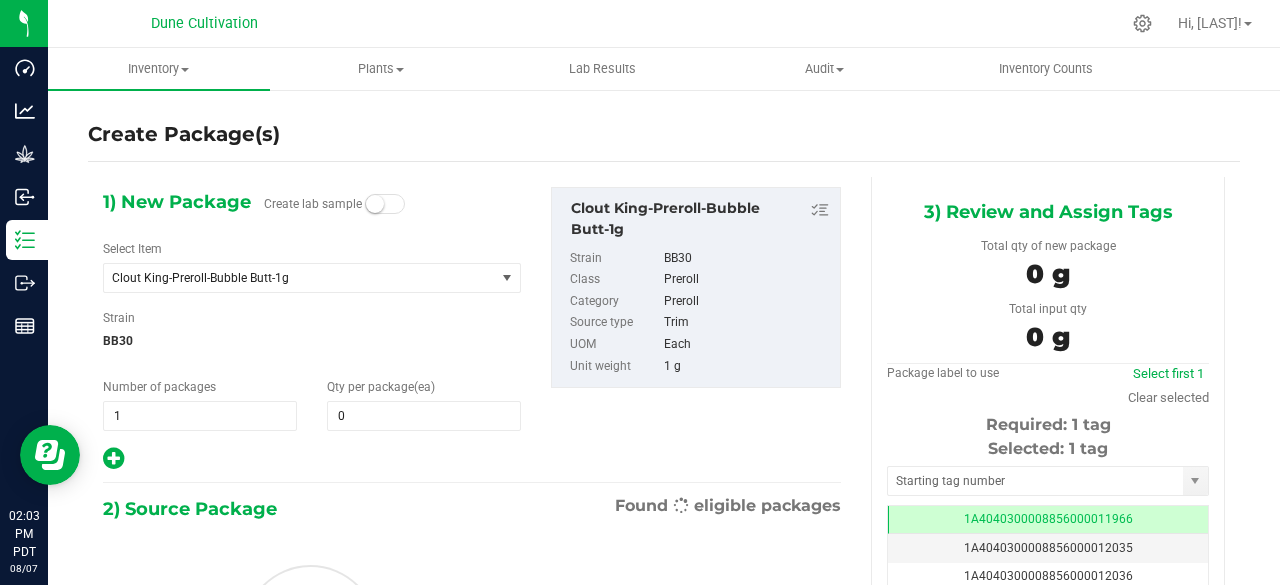 scroll, scrollTop: 0, scrollLeft: 0, axis: both 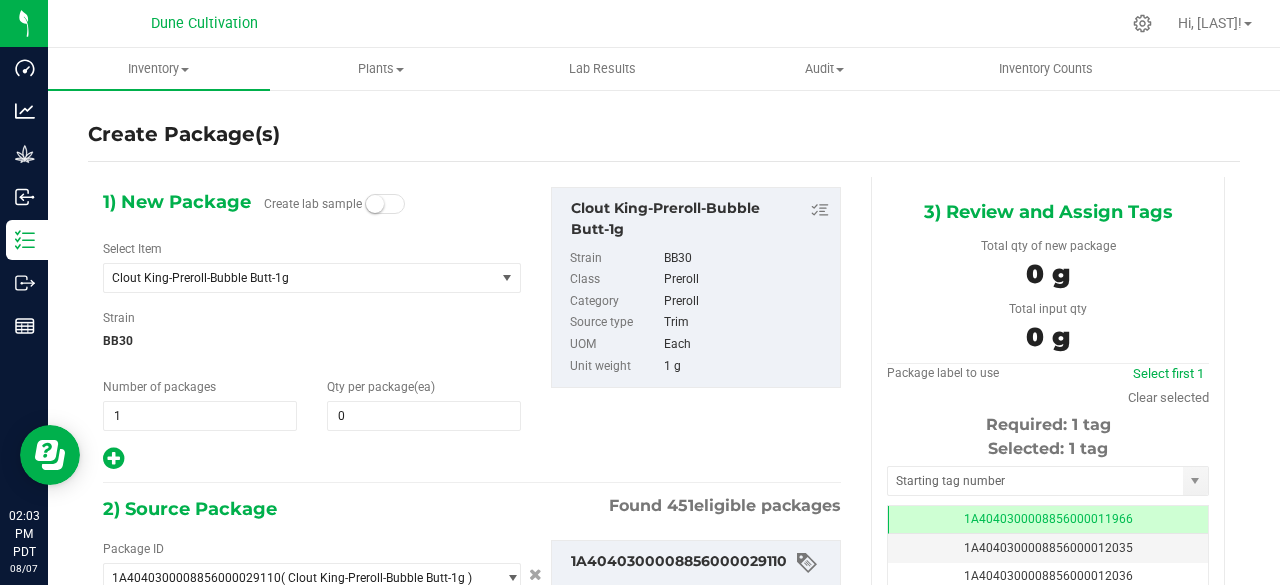 type on "0 ea" 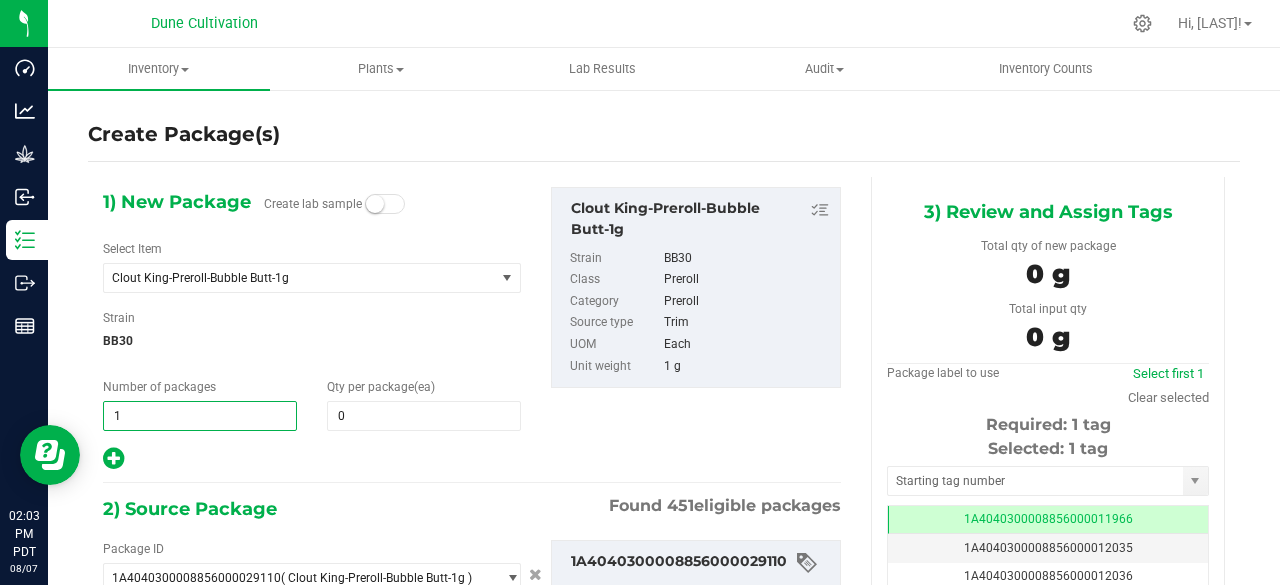 drag, startPoint x: 288, startPoint y: 403, endPoint x: 337, endPoint y: 358, distance: 66.52819 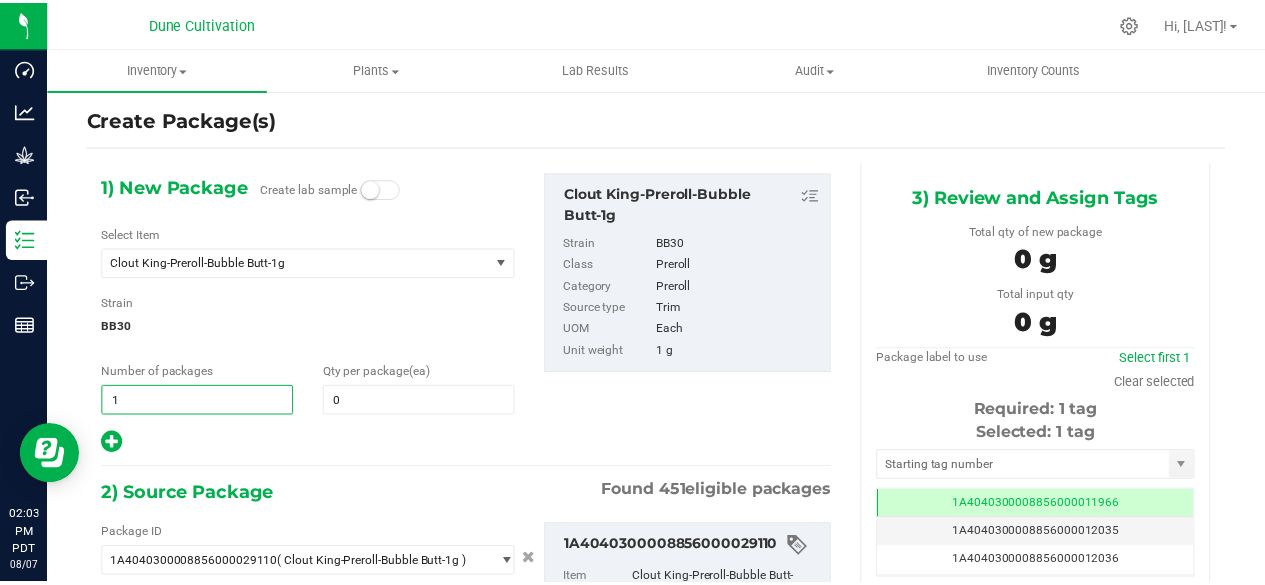 scroll, scrollTop: 14, scrollLeft: 0, axis: vertical 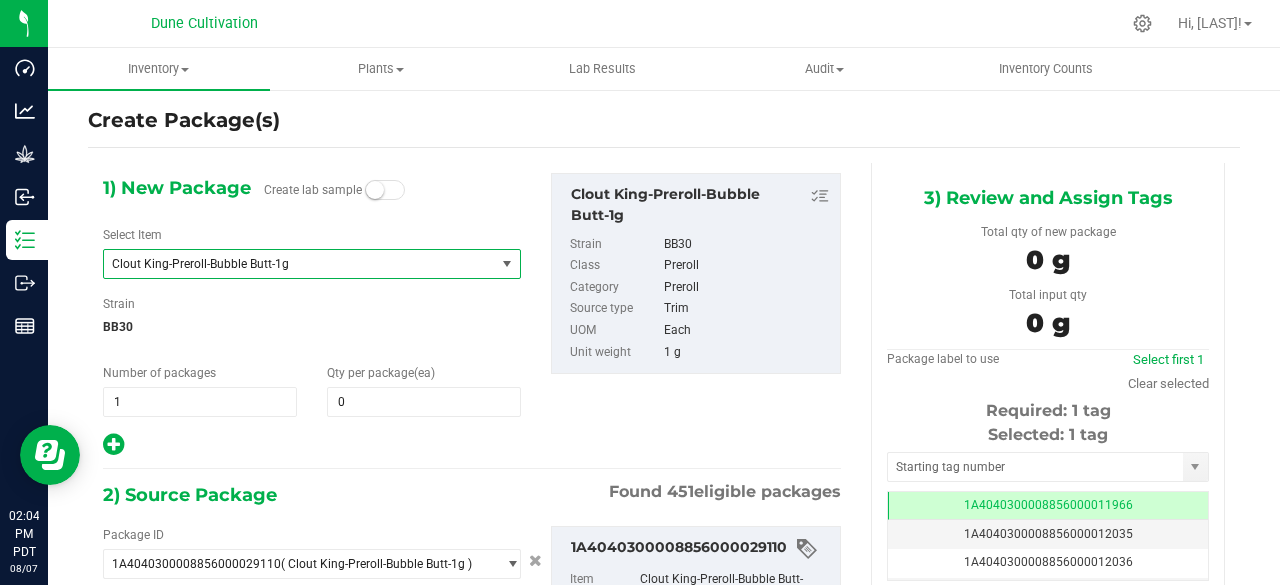 click on "Clout King-Preroll-Bubble Butt-1g" at bounding box center (292, 264) 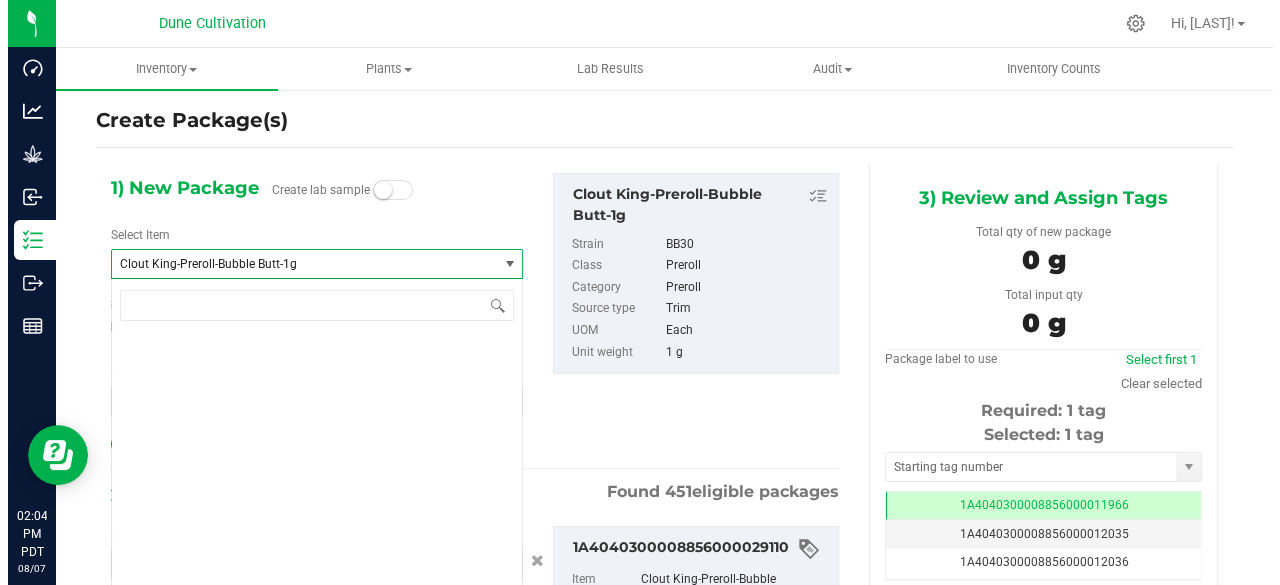 scroll, scrollTop: 13300, scrollLeft: 0, axis: vertical 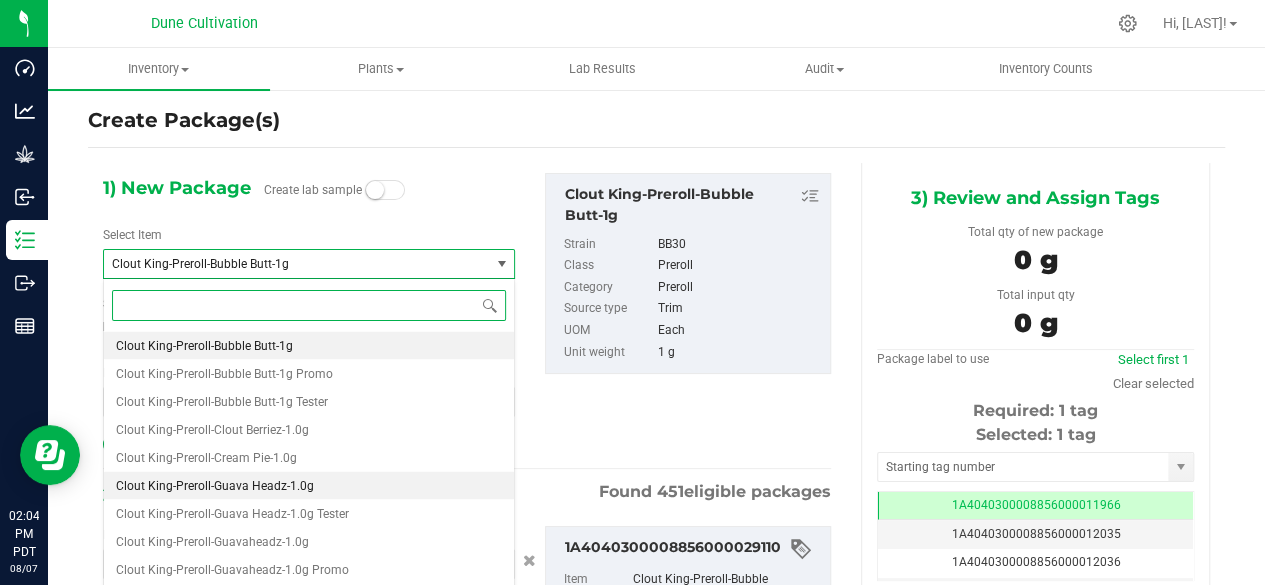 click on "Clout King-Preroll-Guava Headz-1.0g" at bounding box center (309, 485) 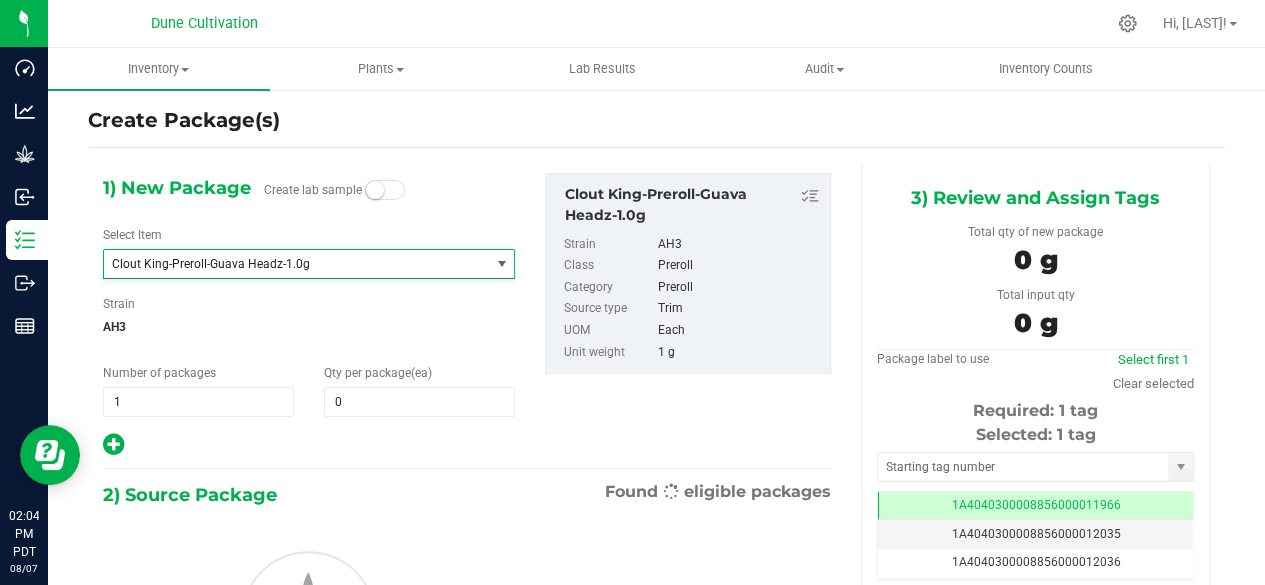 type on "0" 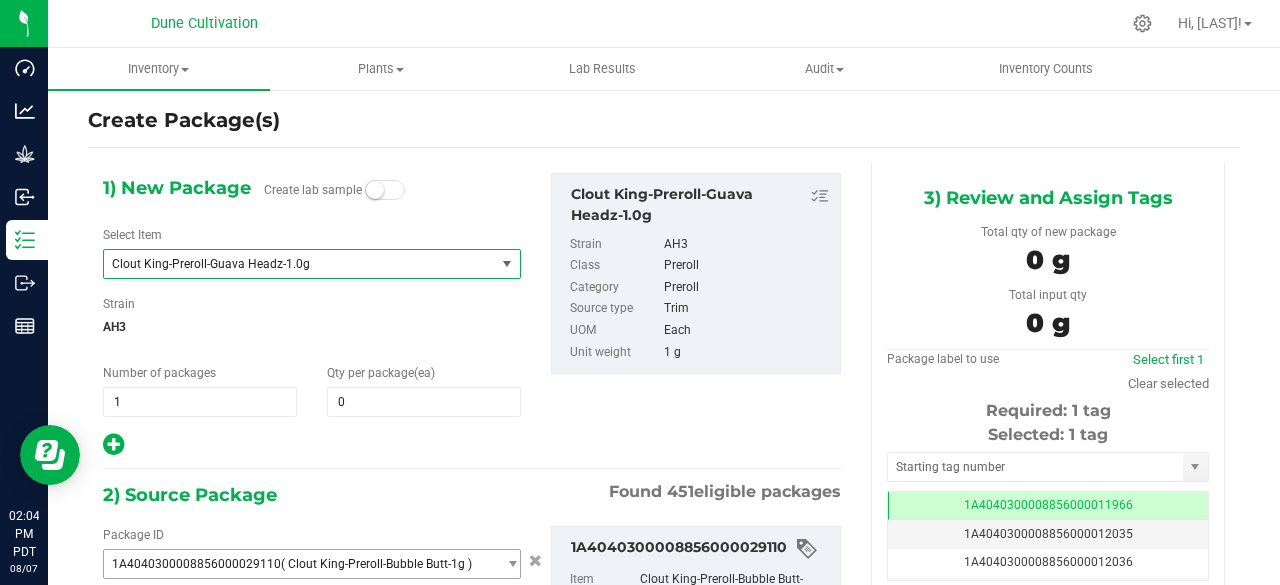 type on "0 ea" 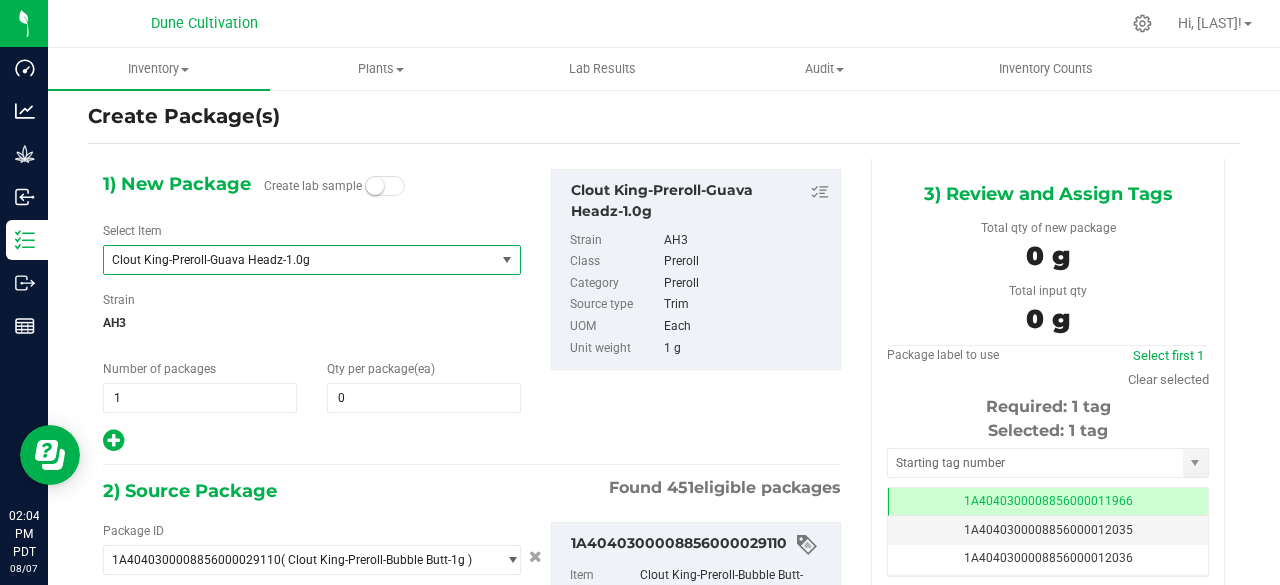 click on "Clout King-Preroll-Guava Headz-1.0g" at bounding box center (292, 260) 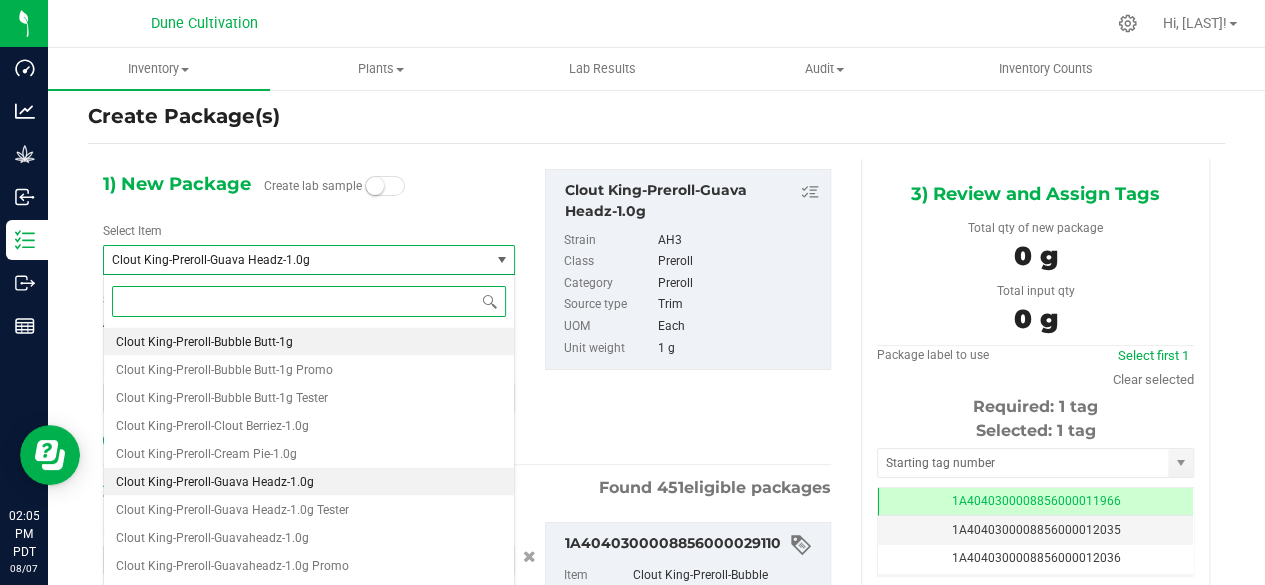 click on "Clout King-Preroll-Bubble Butt-1g" at bounding box center [204, 341] 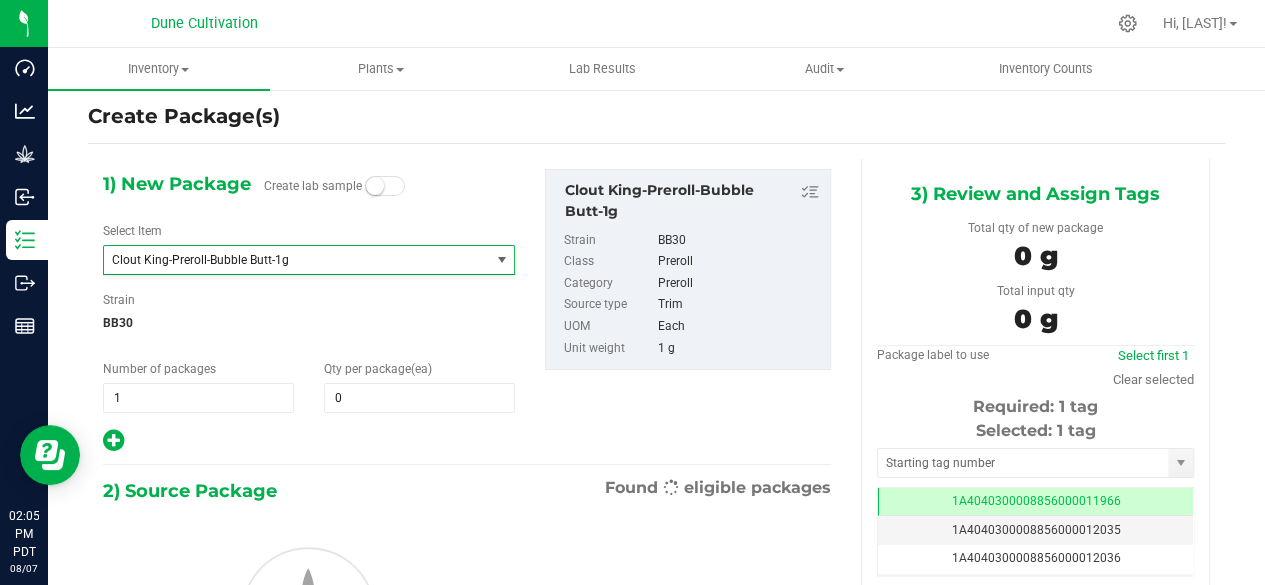 type on "0" 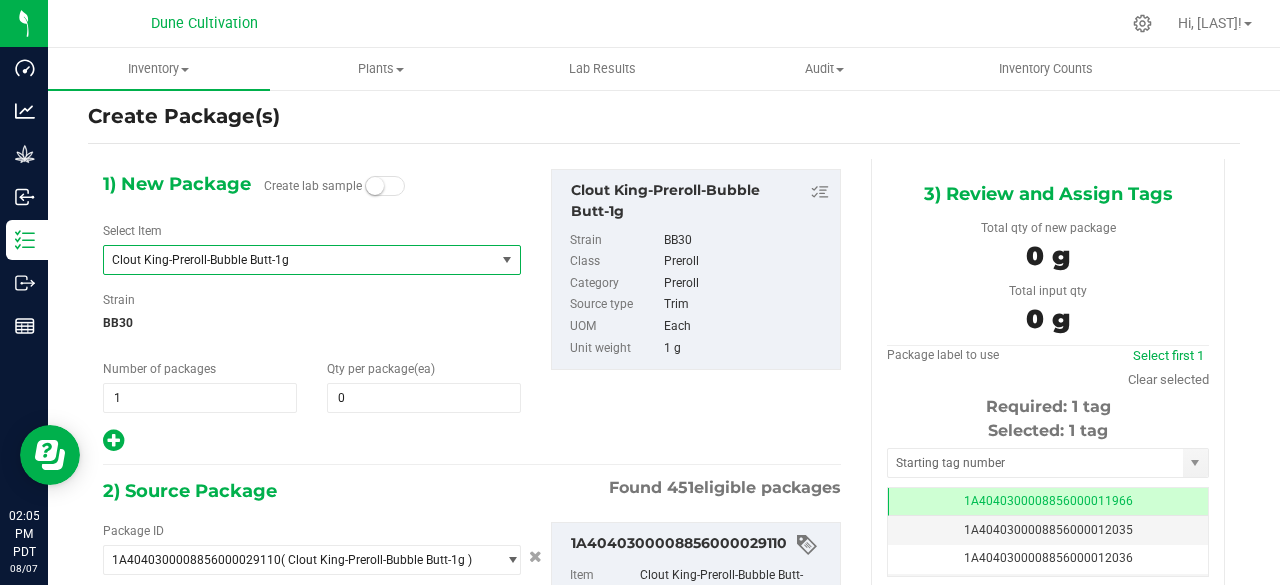 type on "0 ea" 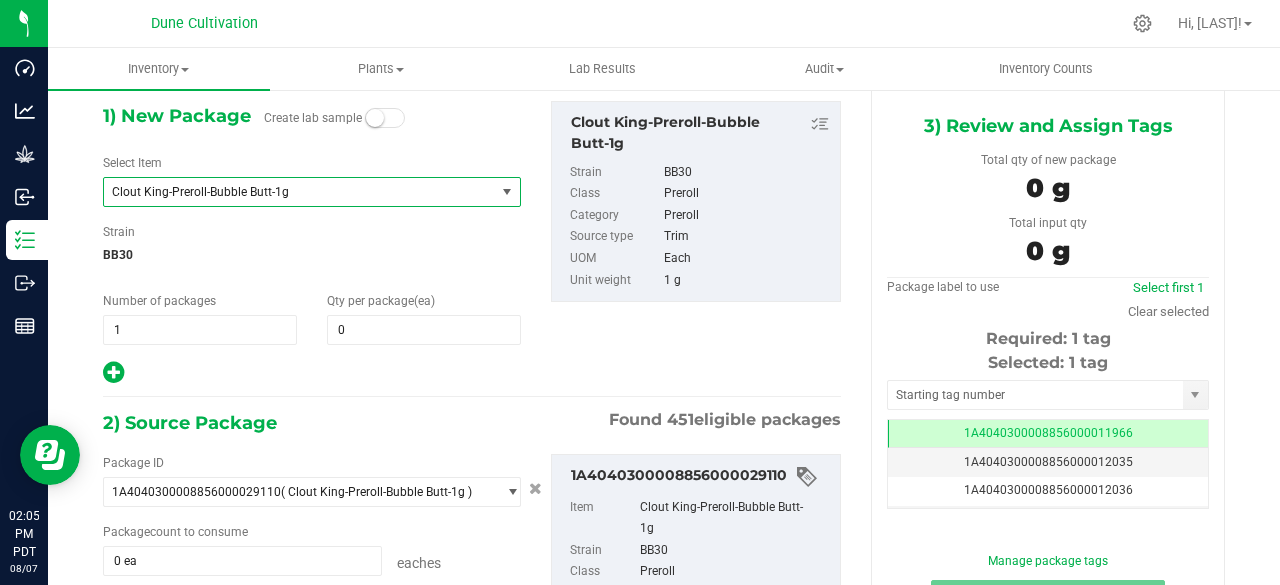 scroll, scrollTop: 84, scrollLeft: 0, axis: vertical 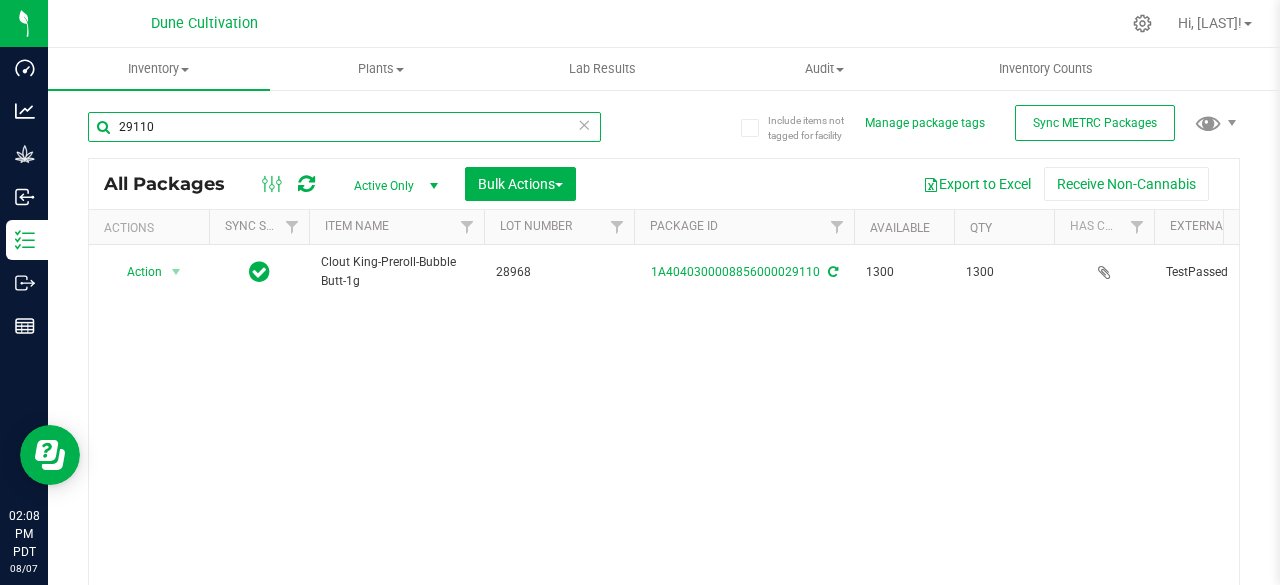 click on "29110" at bounding box center [344, 127] 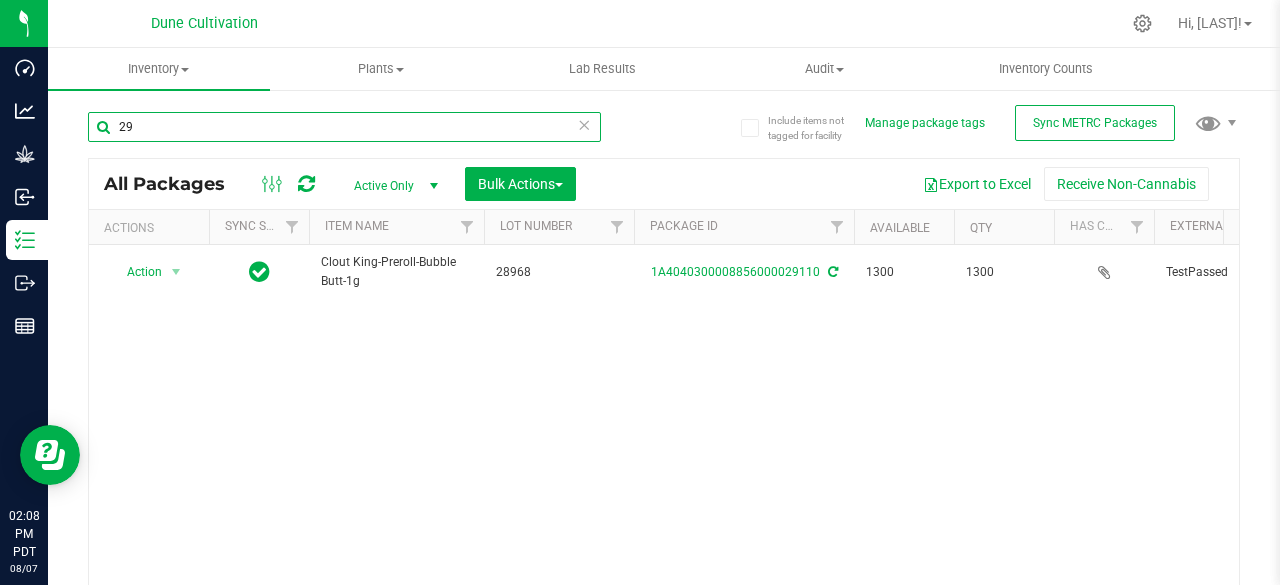 type on "2" 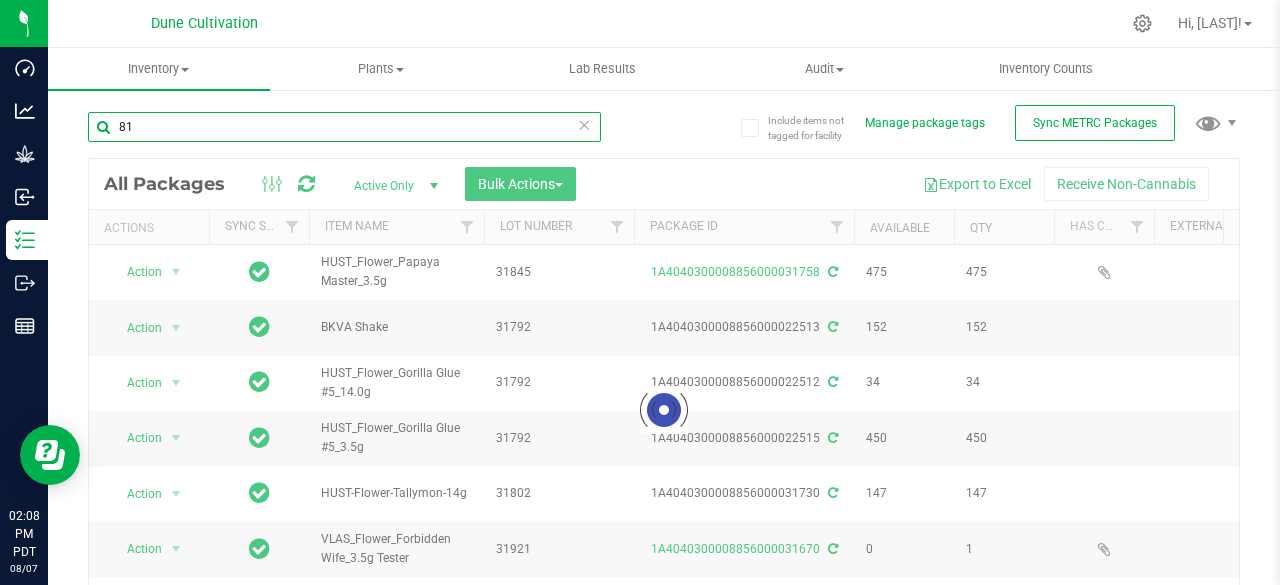 type on "8" 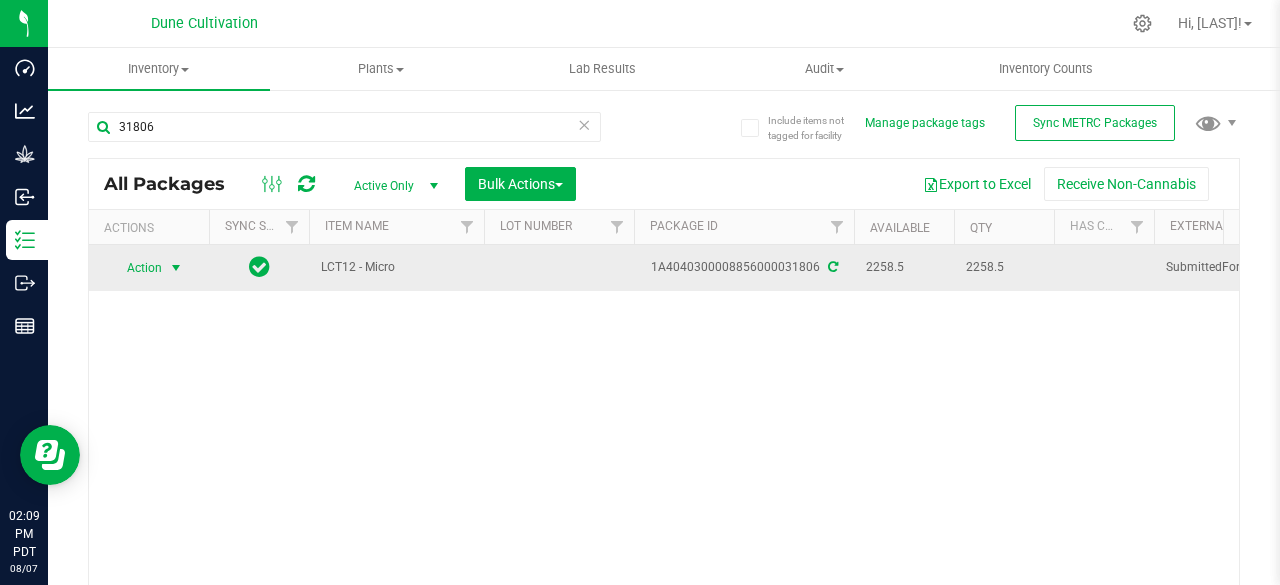 click on "Action" at bounding box center (136, 268) 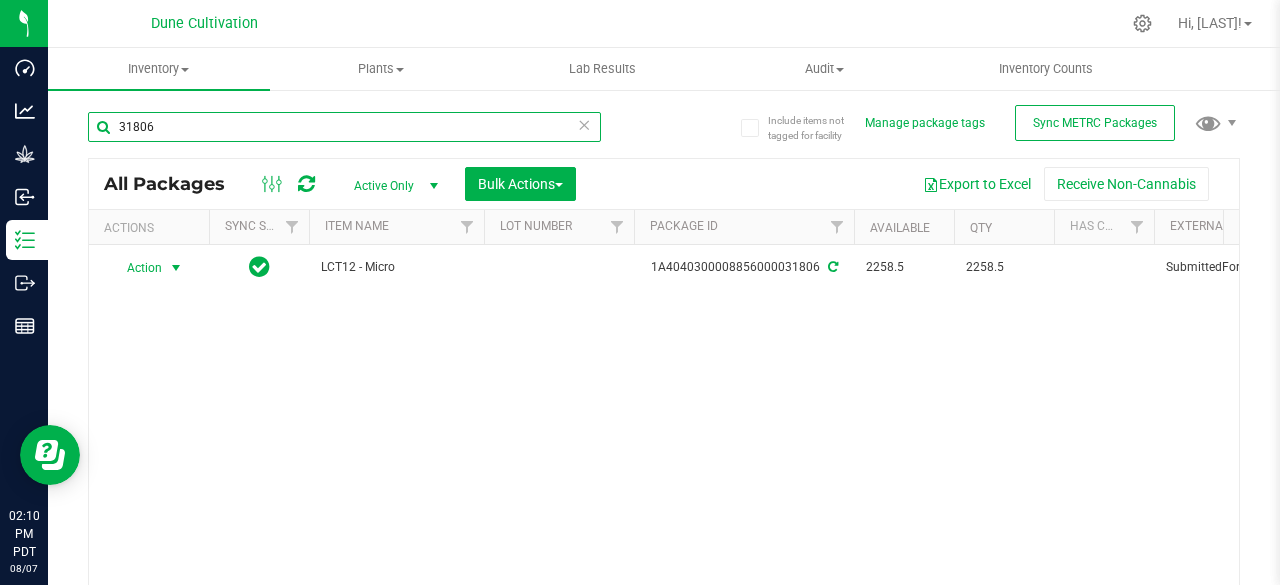 click on "31806" at bounding box center [344, 127] 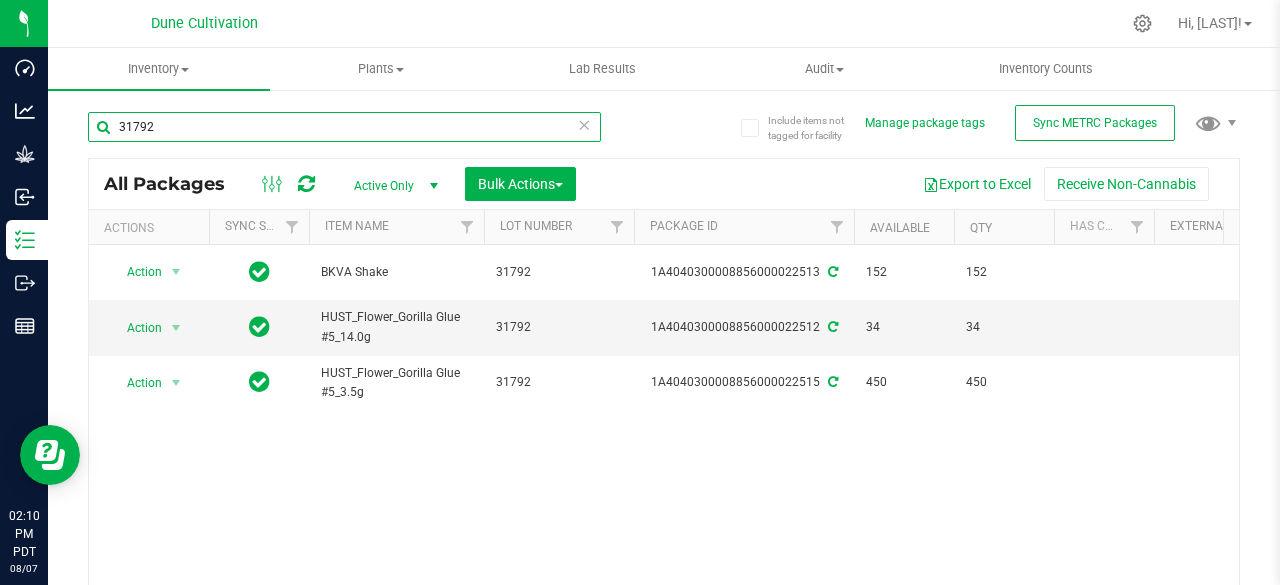 type on "31792" 